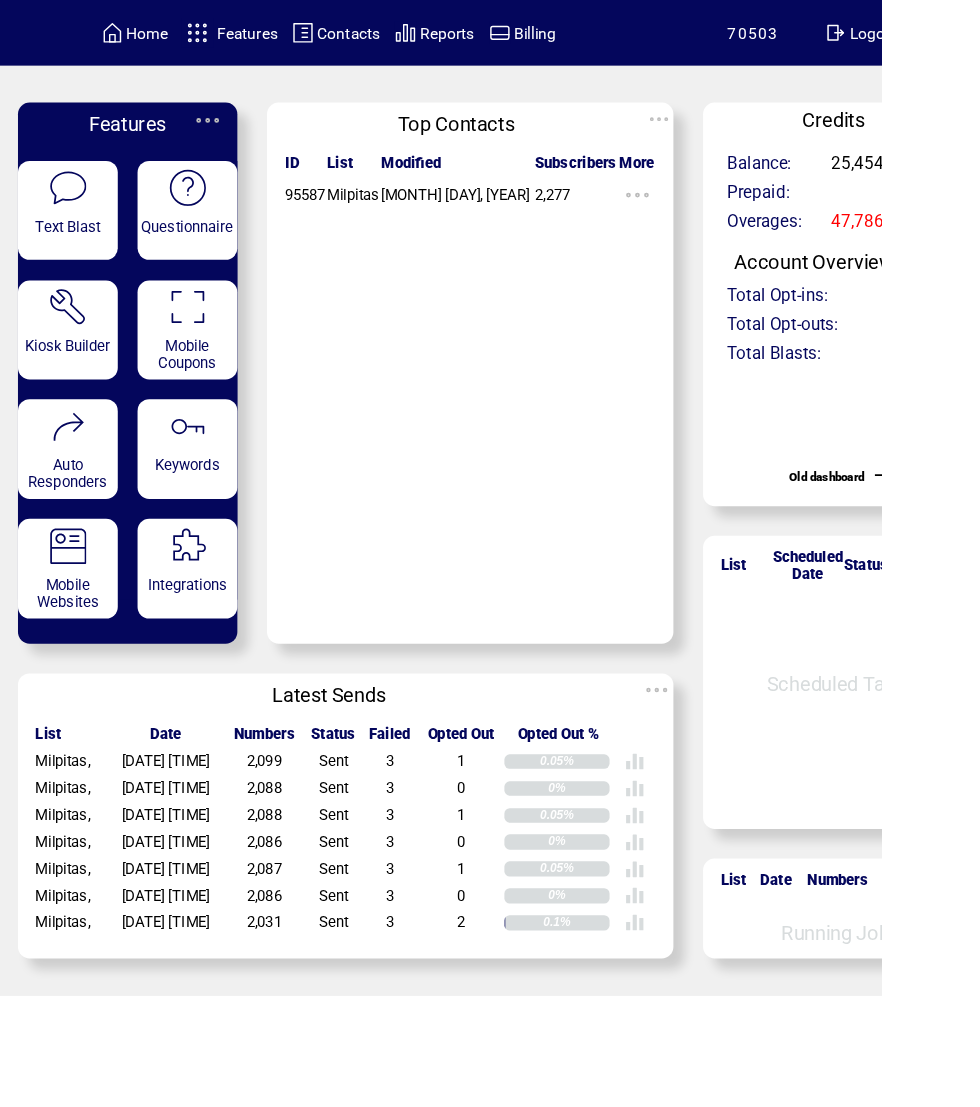 scroll, scrollTop: 0, scrollLeft: 0, axis: both 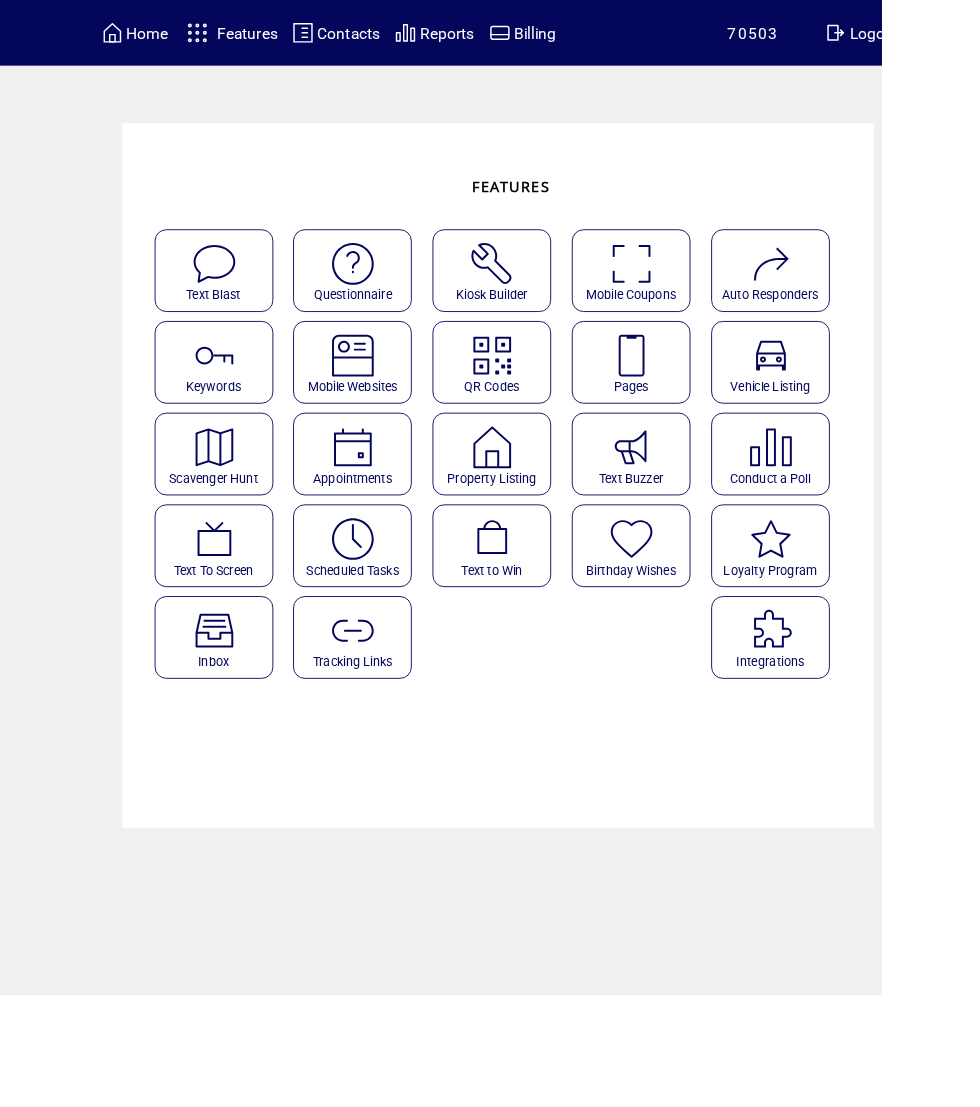 click at bounding box center [702, 395] 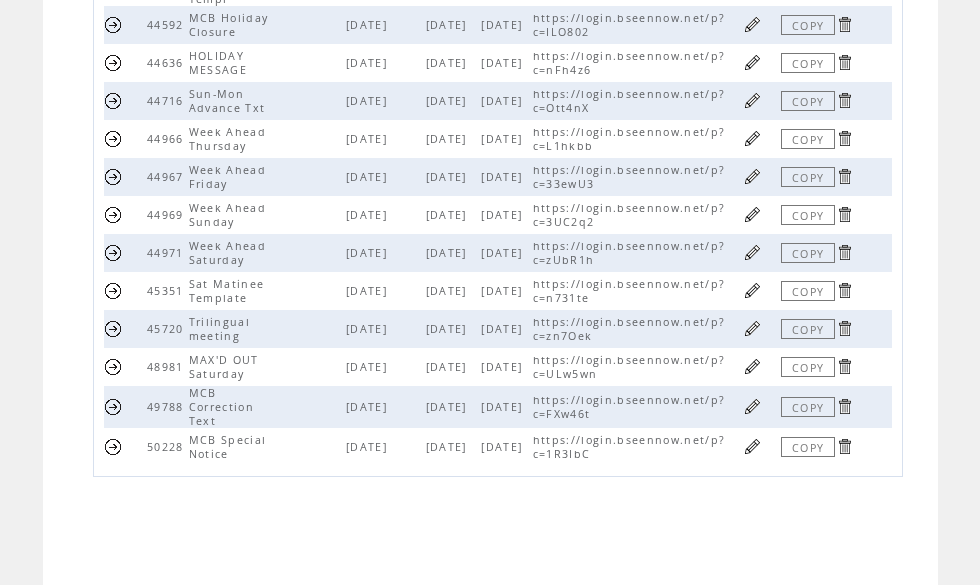 scroll, scrollTop: 755, scrollLeft: 0, axis: vertical 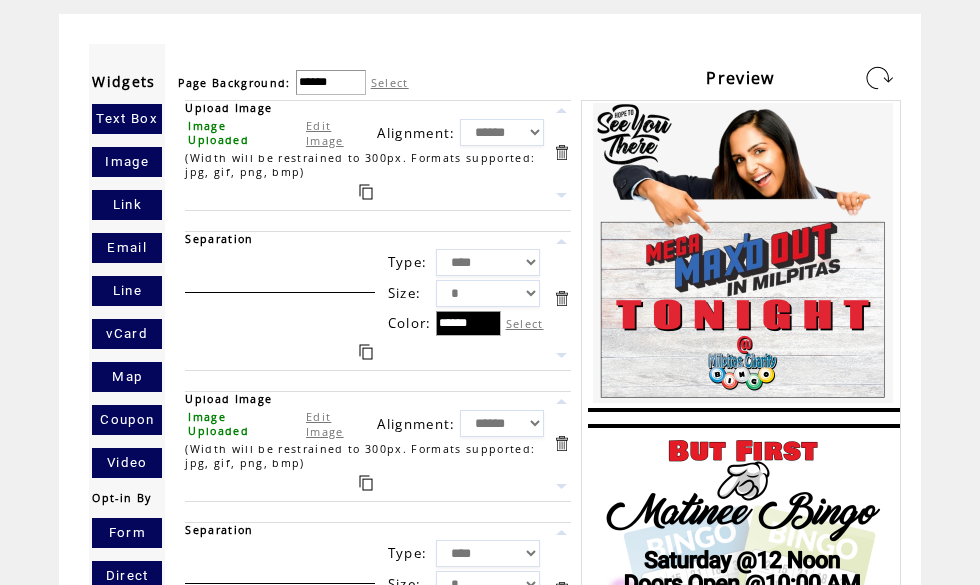 click on "Edit Image" at bounding box center [325, 424] 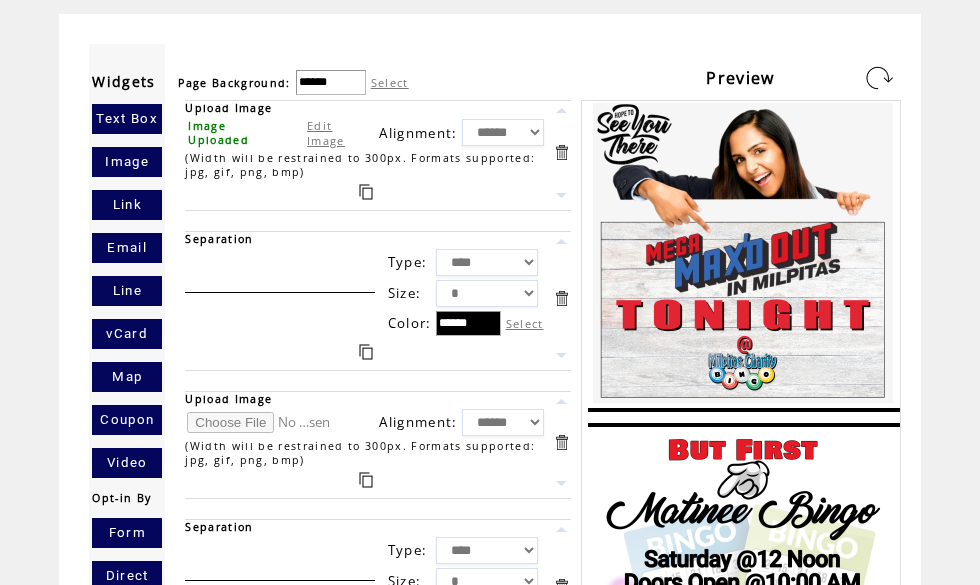 click at bounding box center (262, 422) 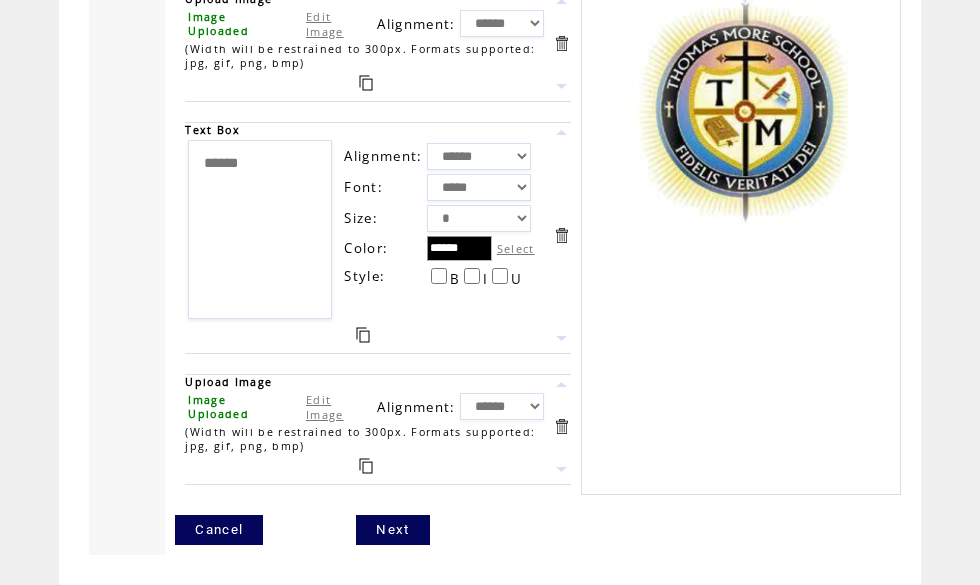 scroll, scrollTop: 4534, scrollLeft: 0, axis: vertical 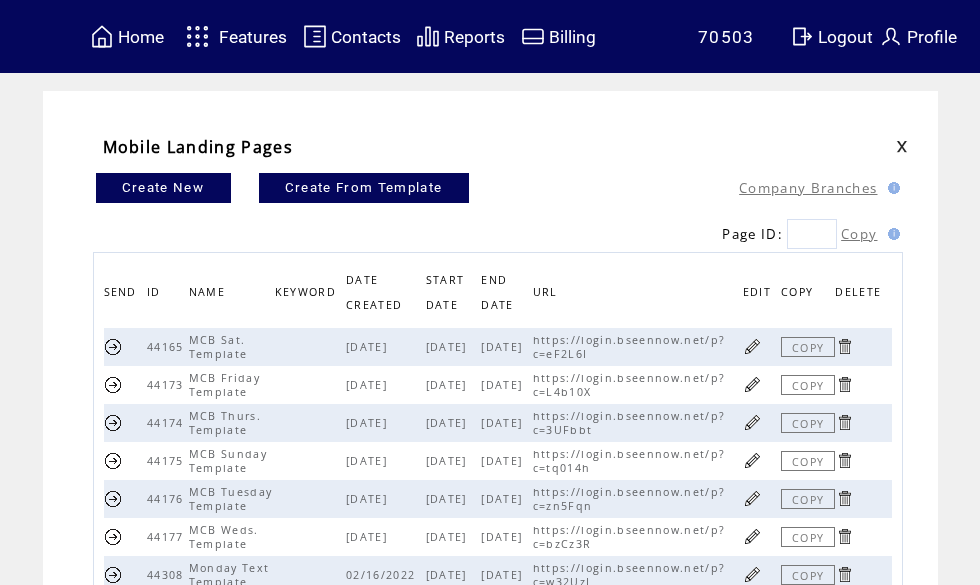 click on "Features" at bounding box center (253, 37) 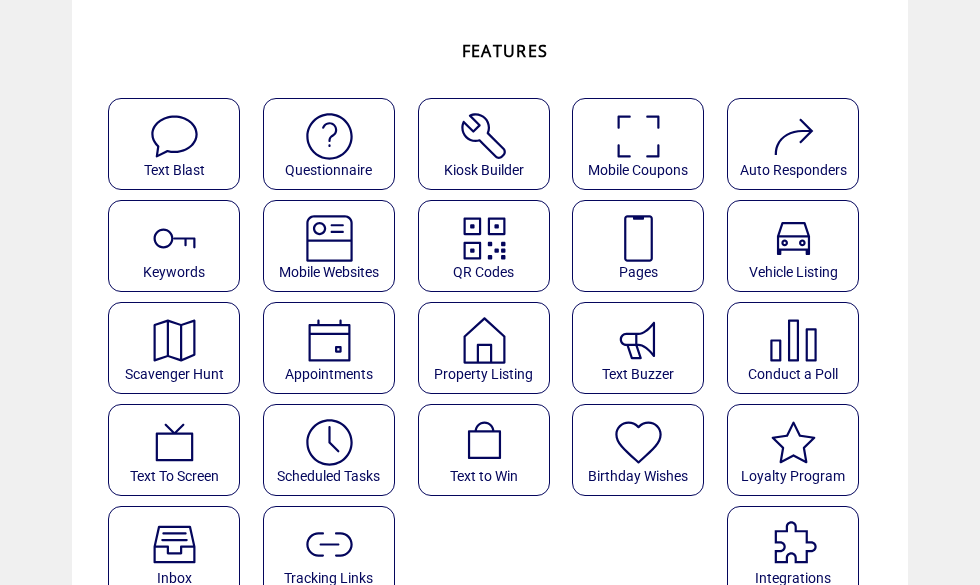 scroll, scrollTop: 113, scrollLeft: 0, axis: vertical 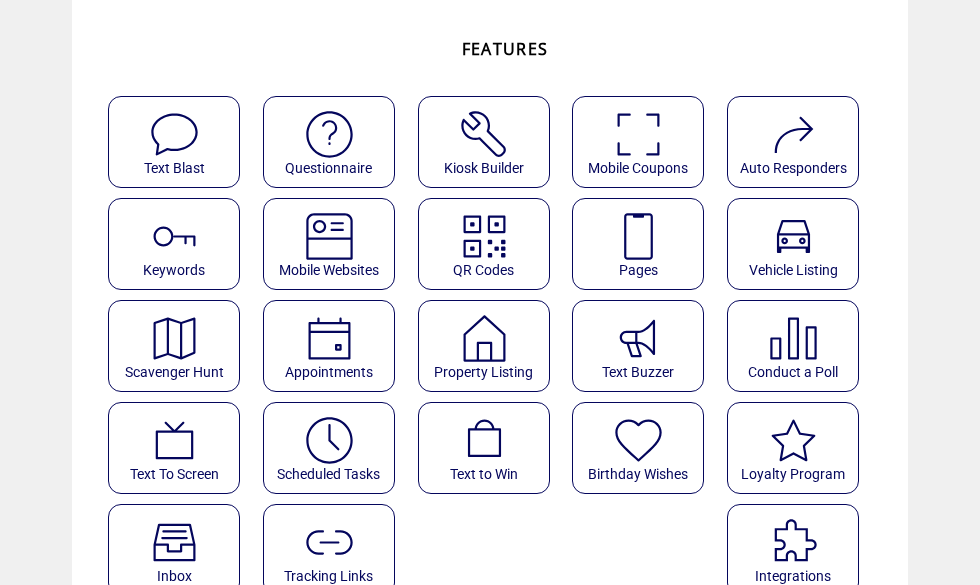 click at bounding box center [329, 440] 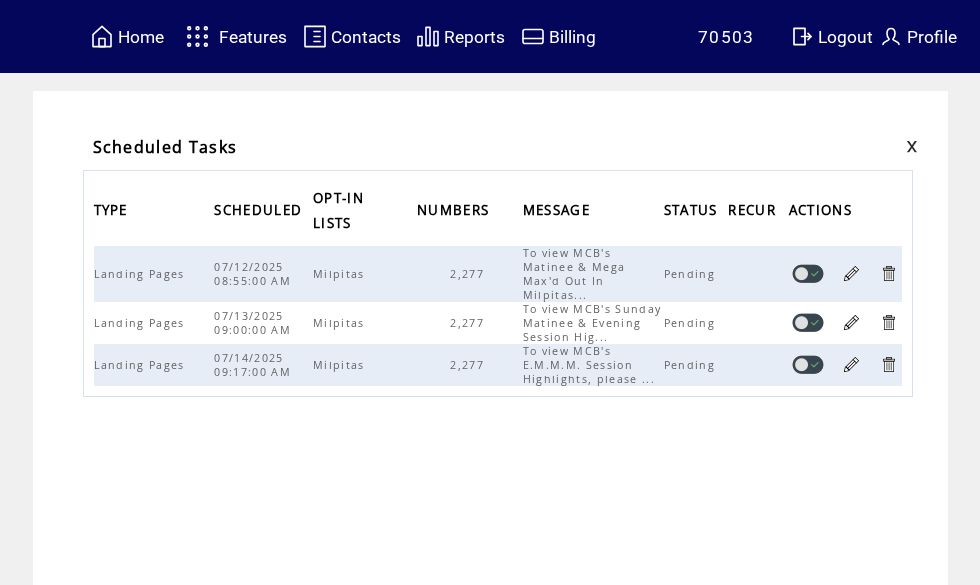 scroll, scrollTop: 0, scrollLeft: 0, axis: both 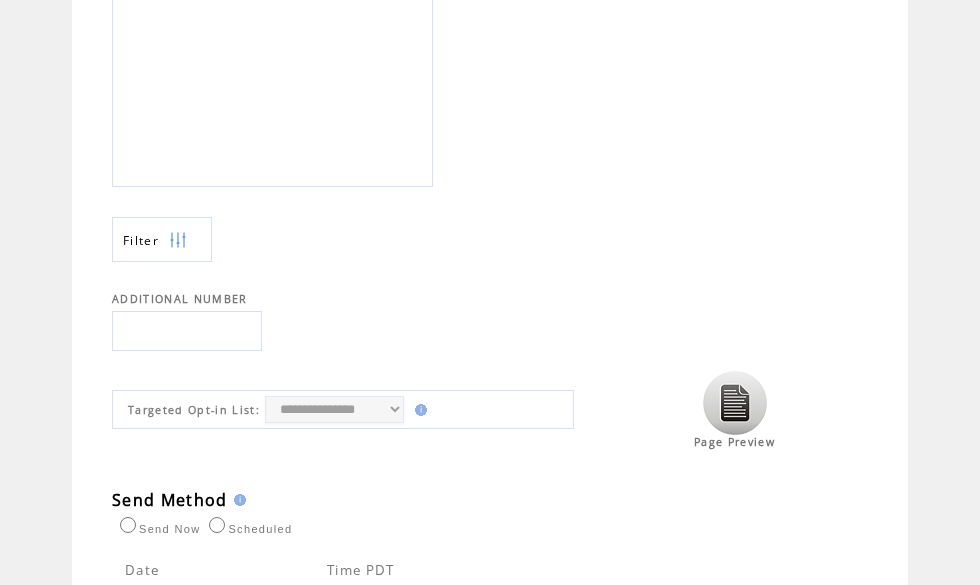 click at bounding box center (735, 403) 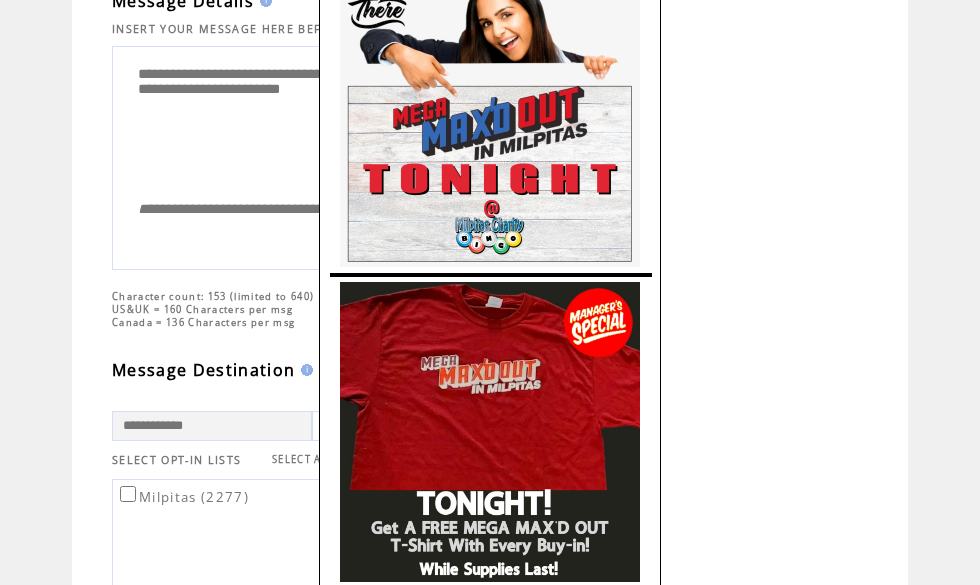 scroll, scrollTop: 0, scrollLeft: 0, axis: both 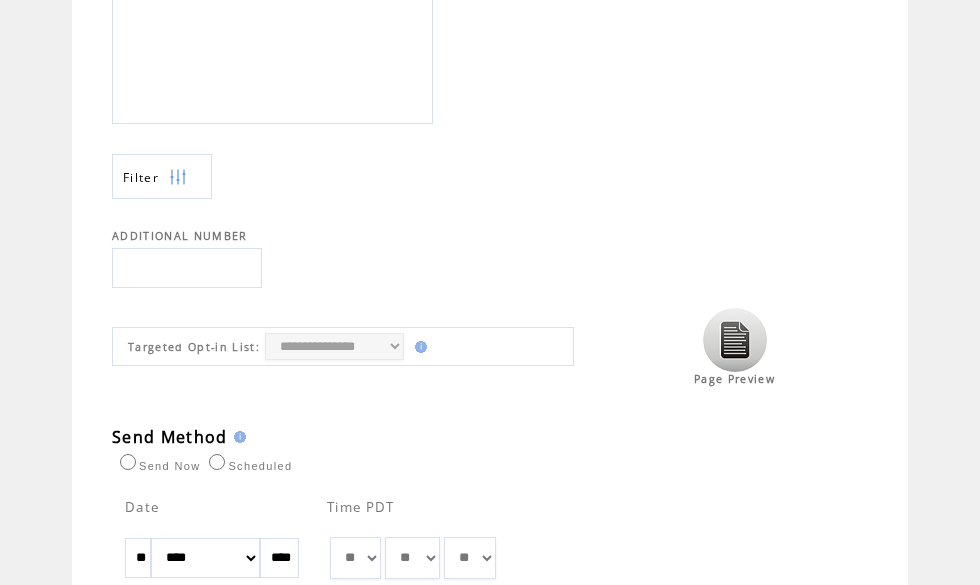 click at bounding box center (735, 340) 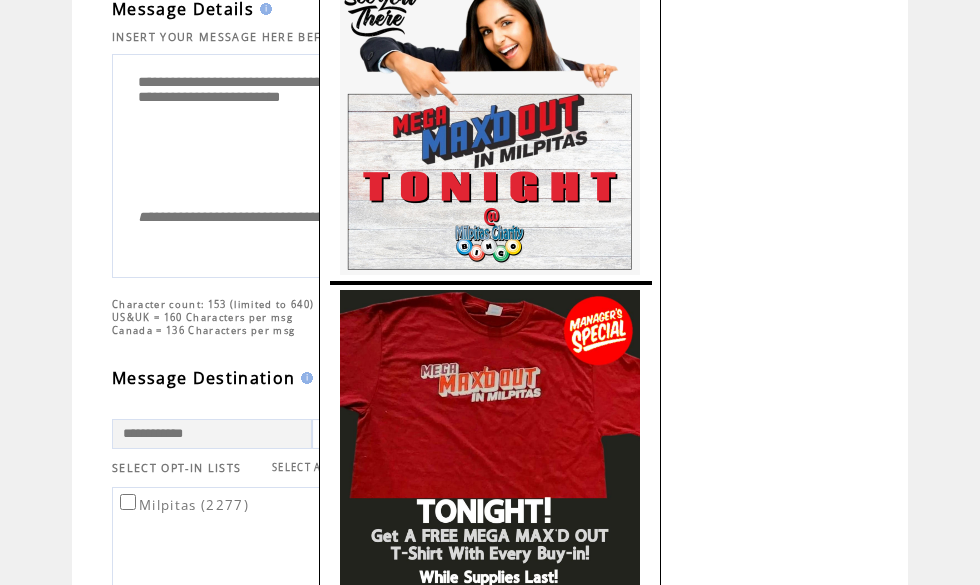 scroll, scrollTop: 0, scrollLeft: 0, axis: both 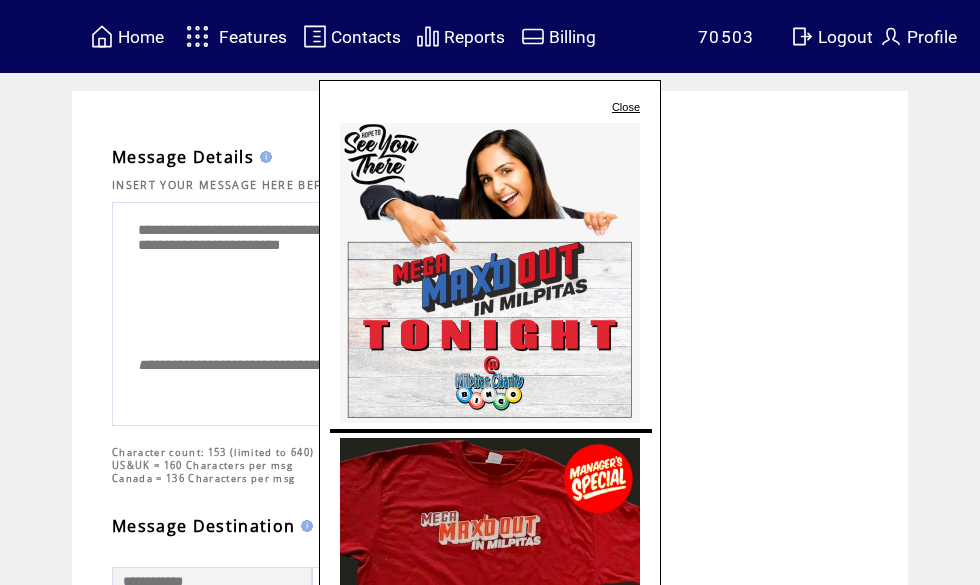click on "Close" at bounding box center (626, 107) 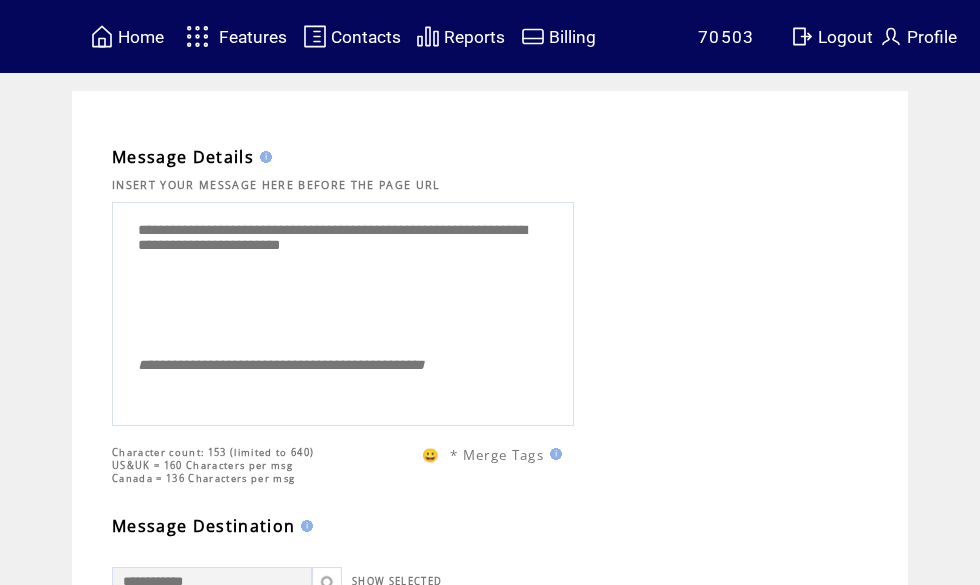 scroll, scrollTop: 0, scrollLeft: 0, axis: both 